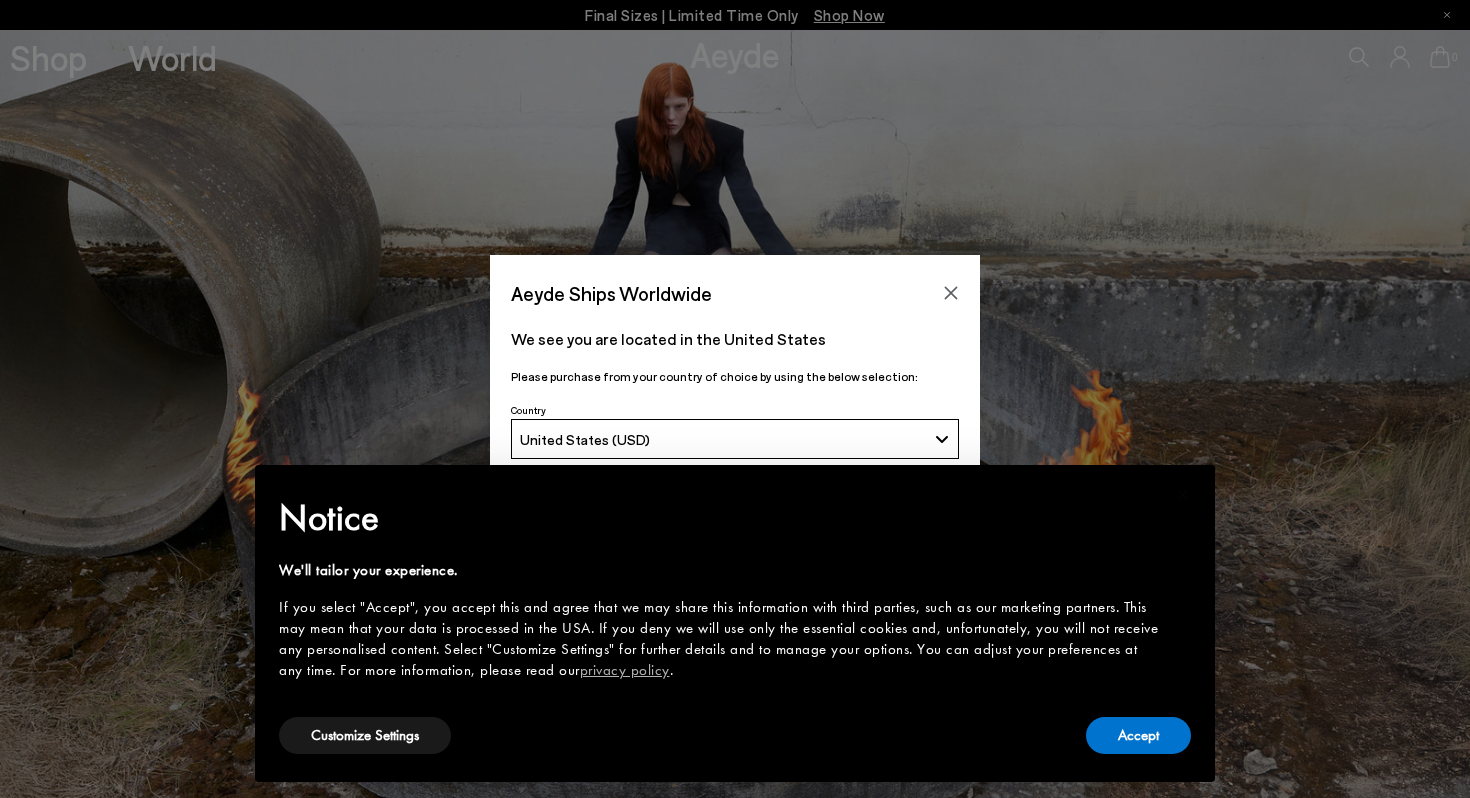 scroll, scrollTop: 0, scrollLeft: 0, axis: both 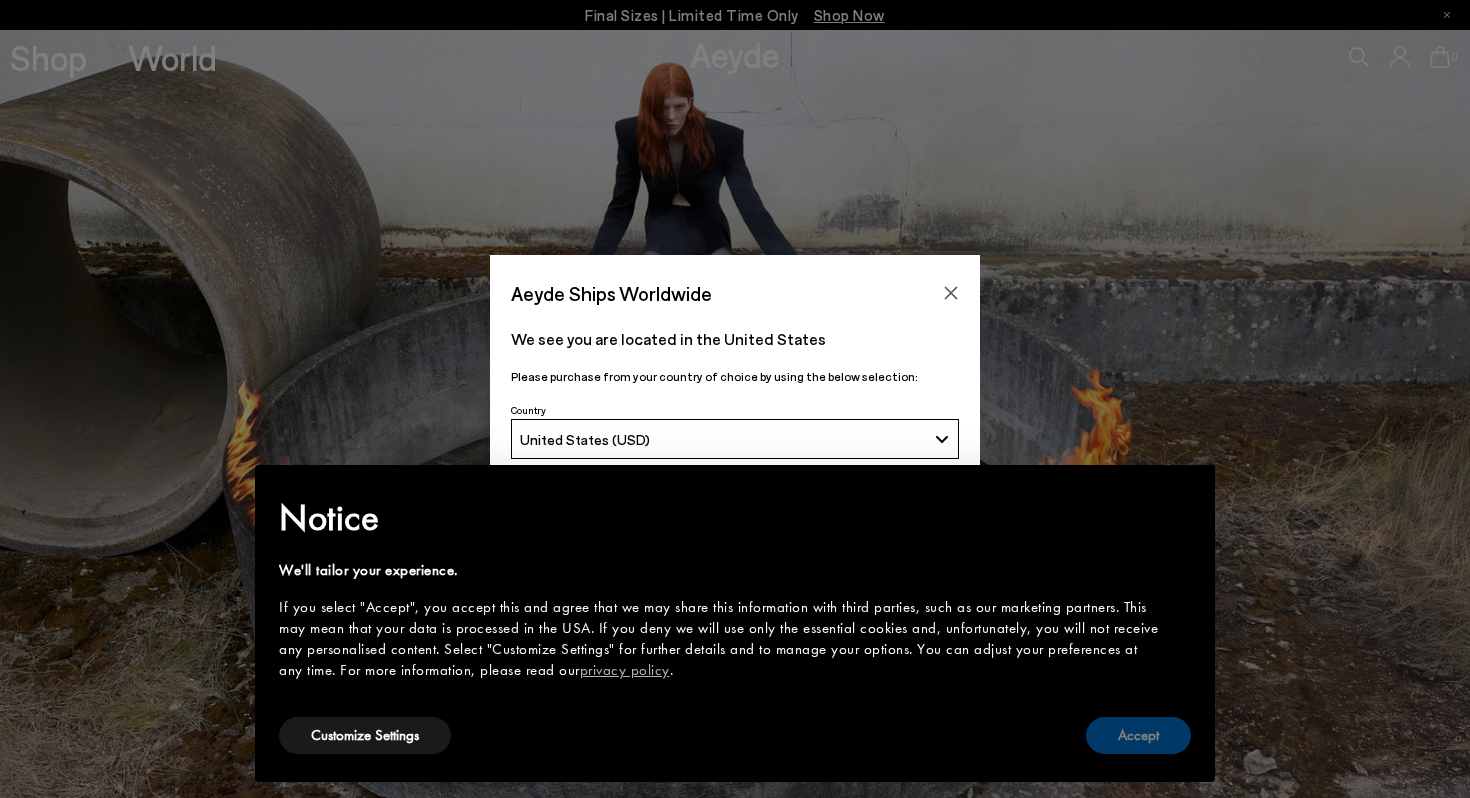 click on "Accept" at bounding box center [1138, 735] 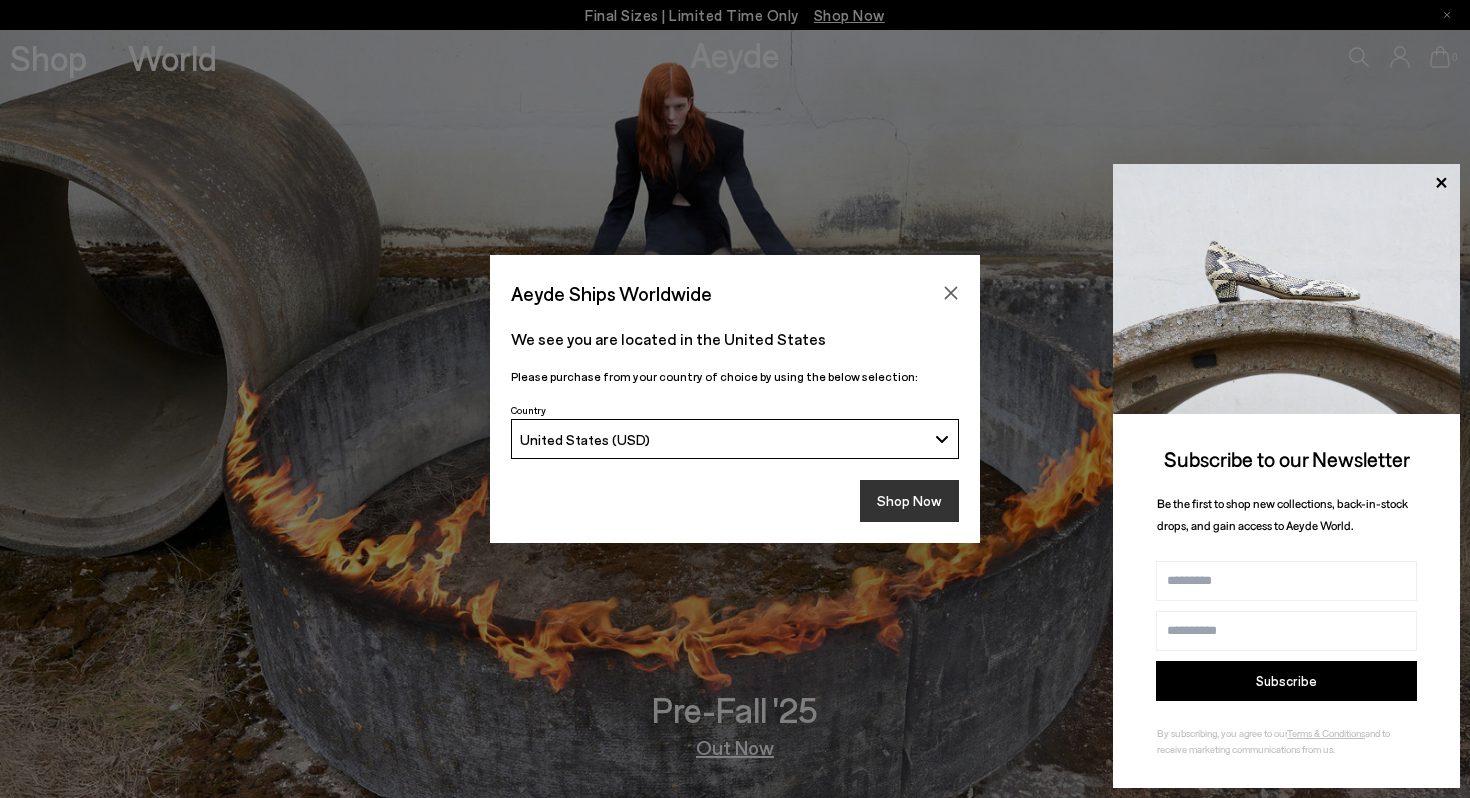 click on "Shop Now" at bounding box center [909, 501] 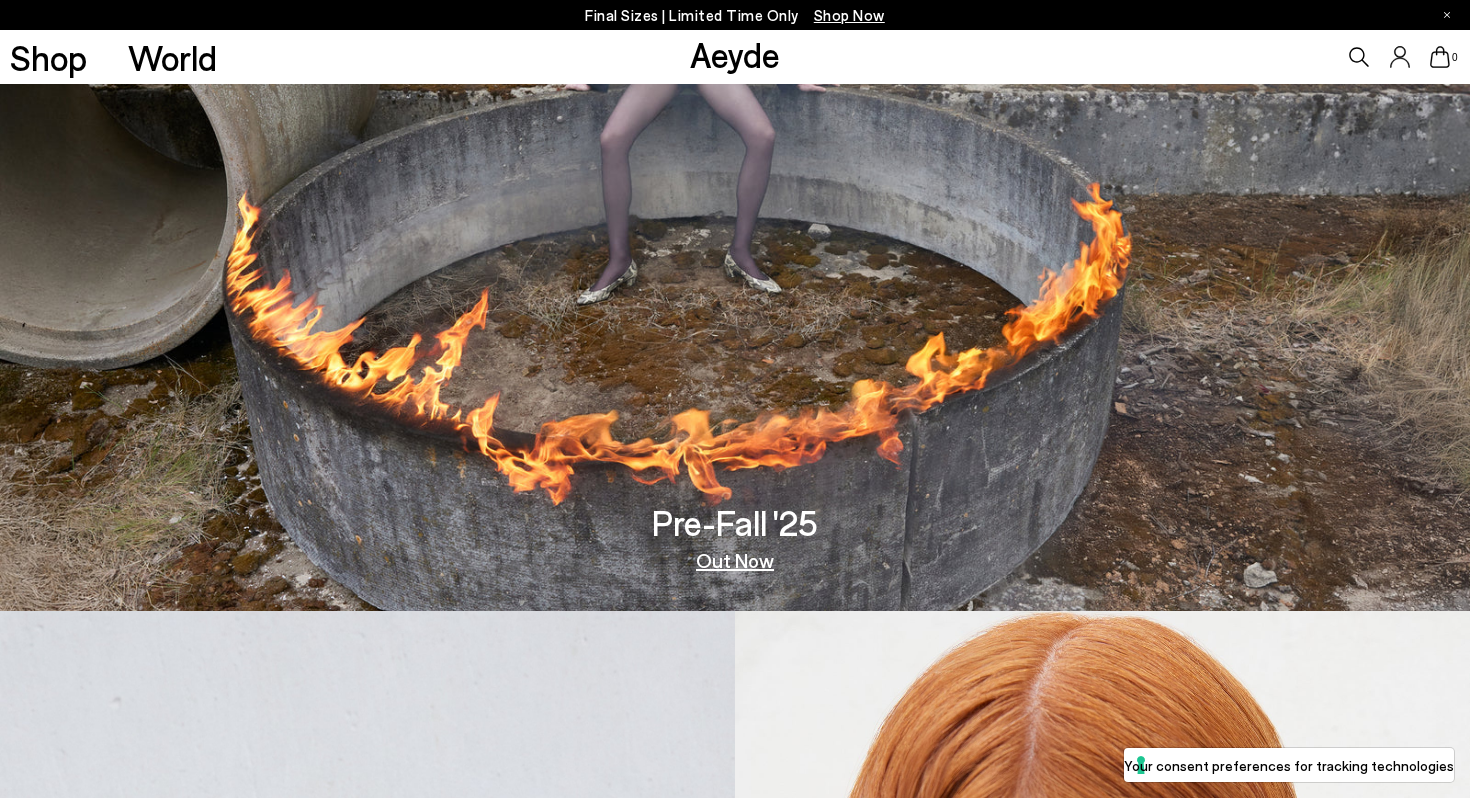 scroll, scrollTop: 0, scrollLeft: 0, axis: both 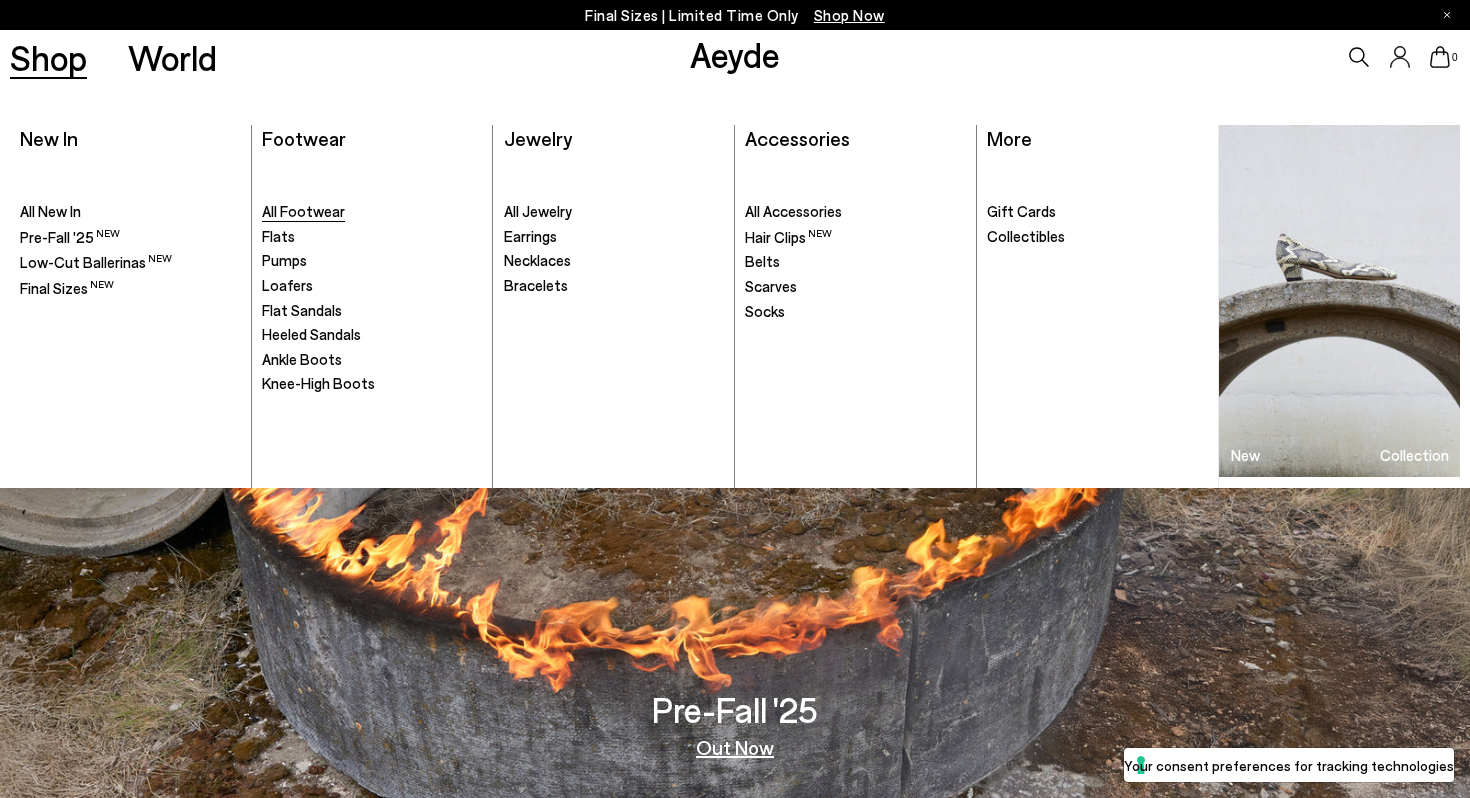 click on "All Footwear" at bounding box center [303, 211] 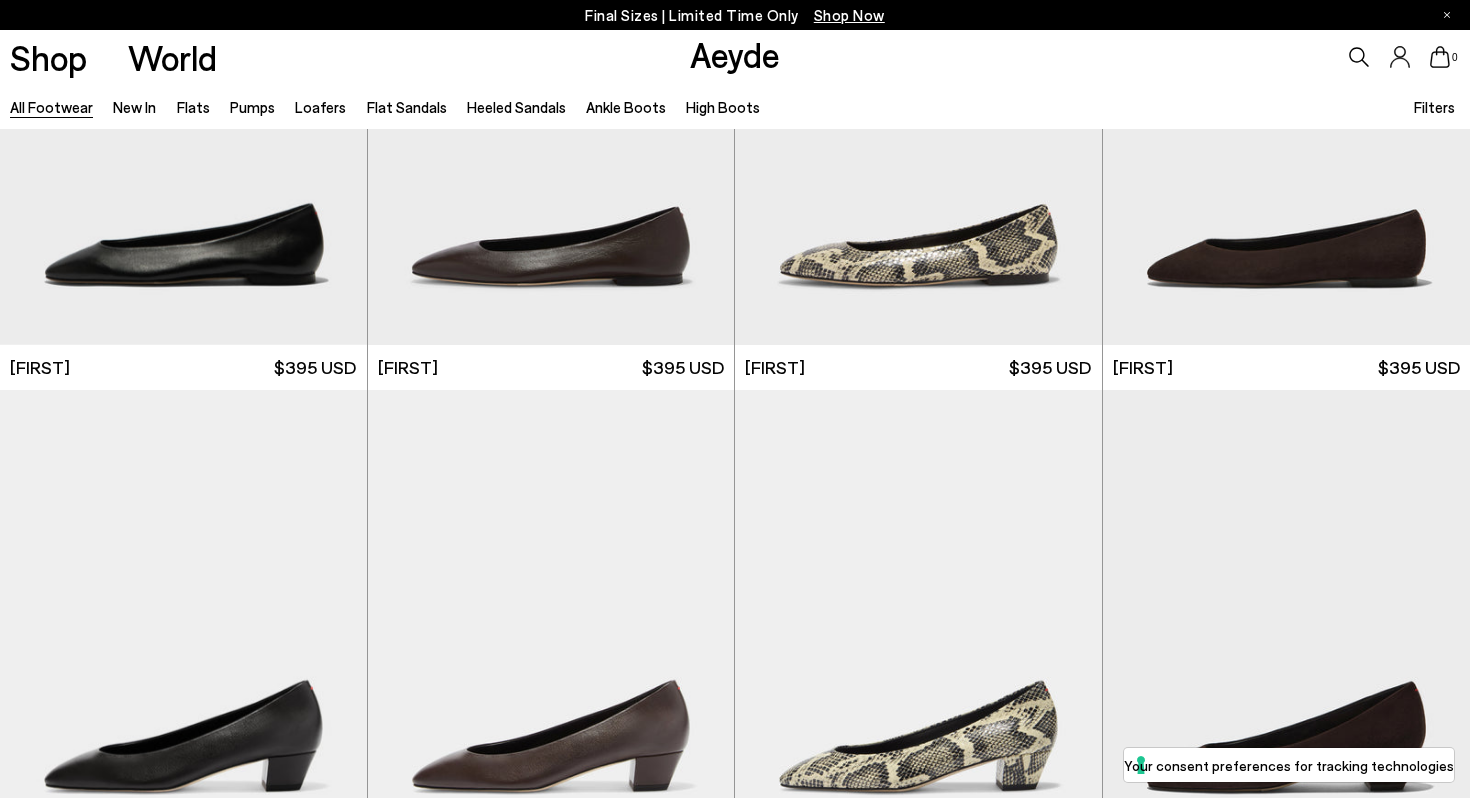 scroll, scrollTop: 0, scrollLeft: 0, axis: both 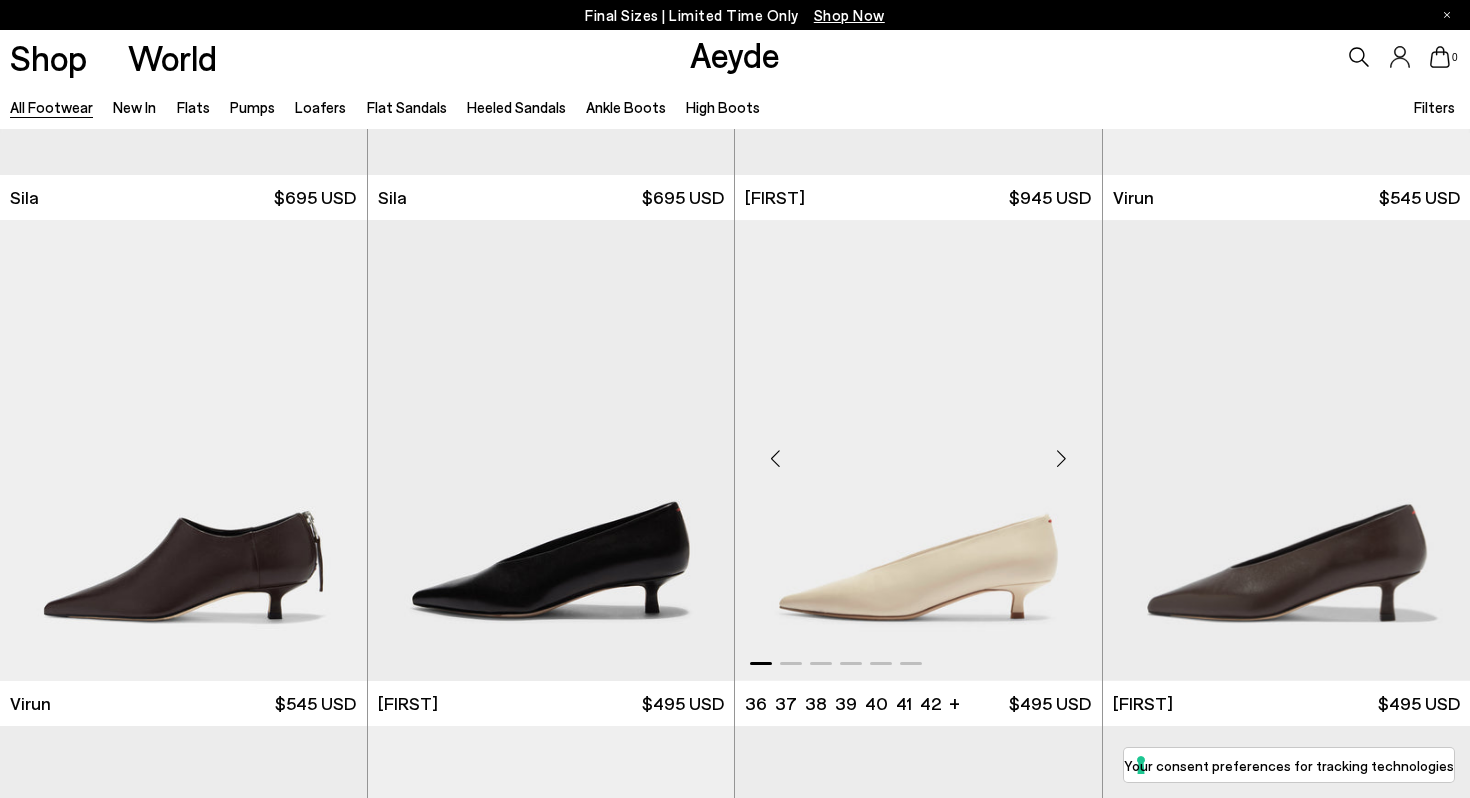 click at bounding box center (918, 450) 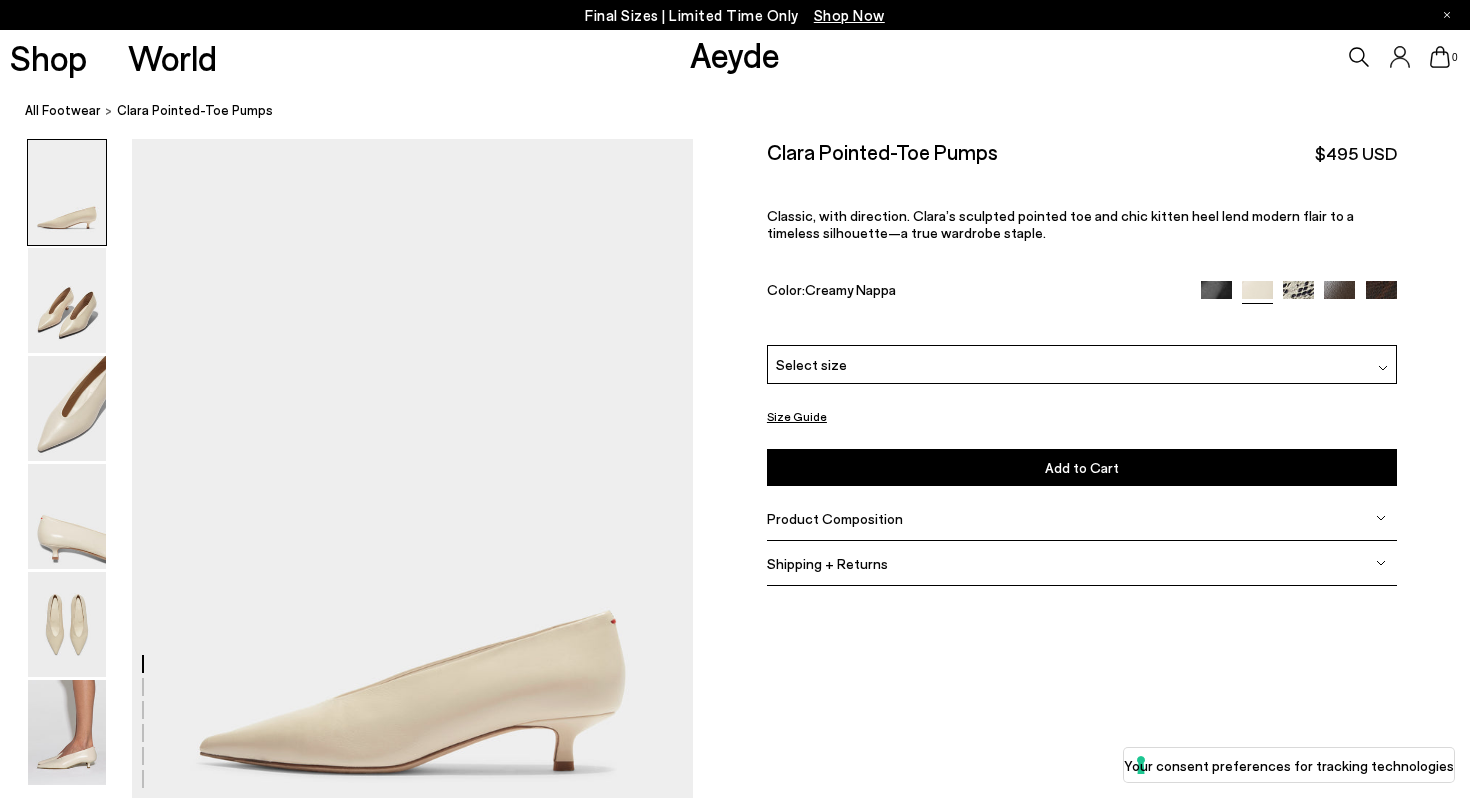scroll, scrollTop: 0, scrollLeft: 0, axis: both 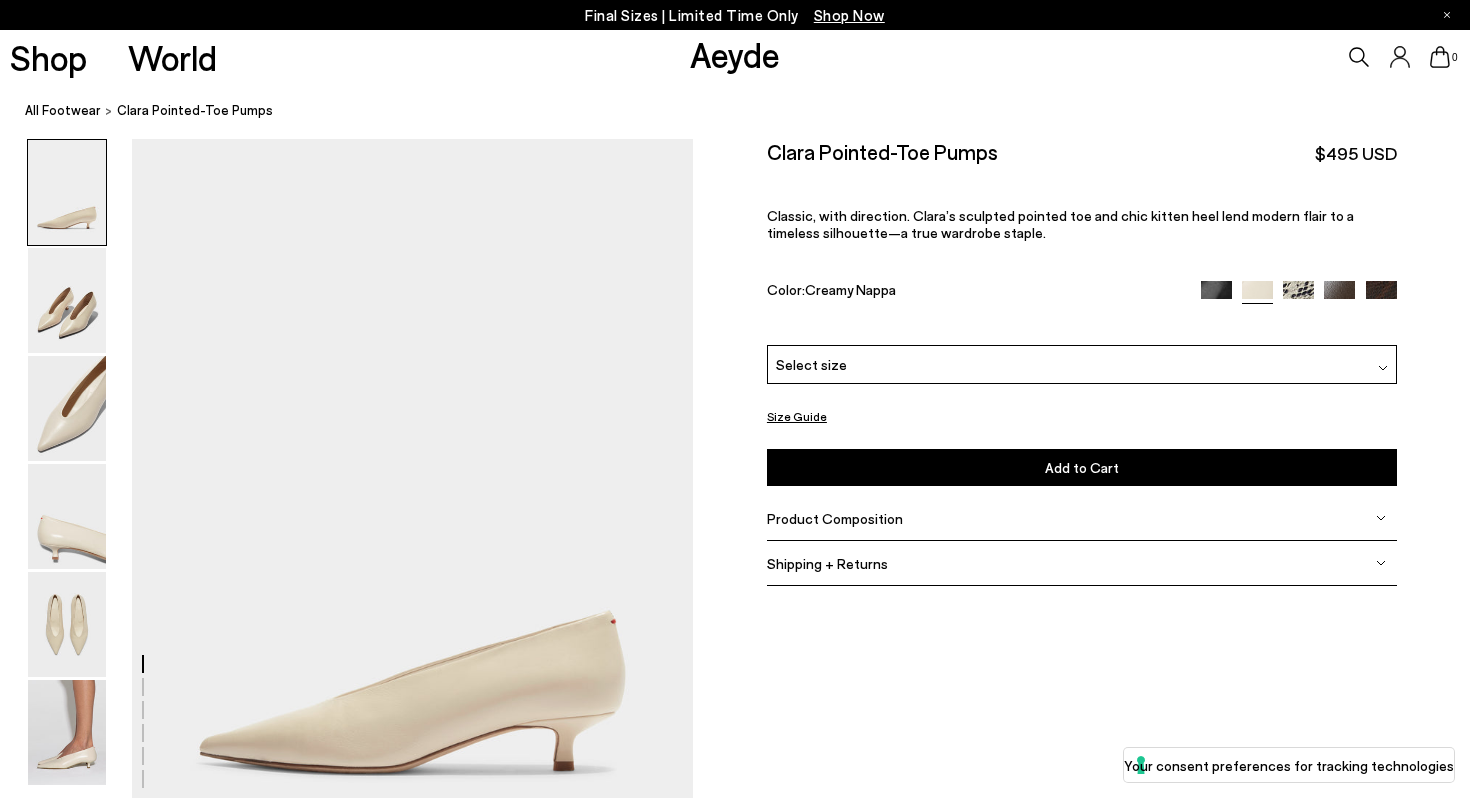 click on "Select size" at bounding box center (1082, 364) 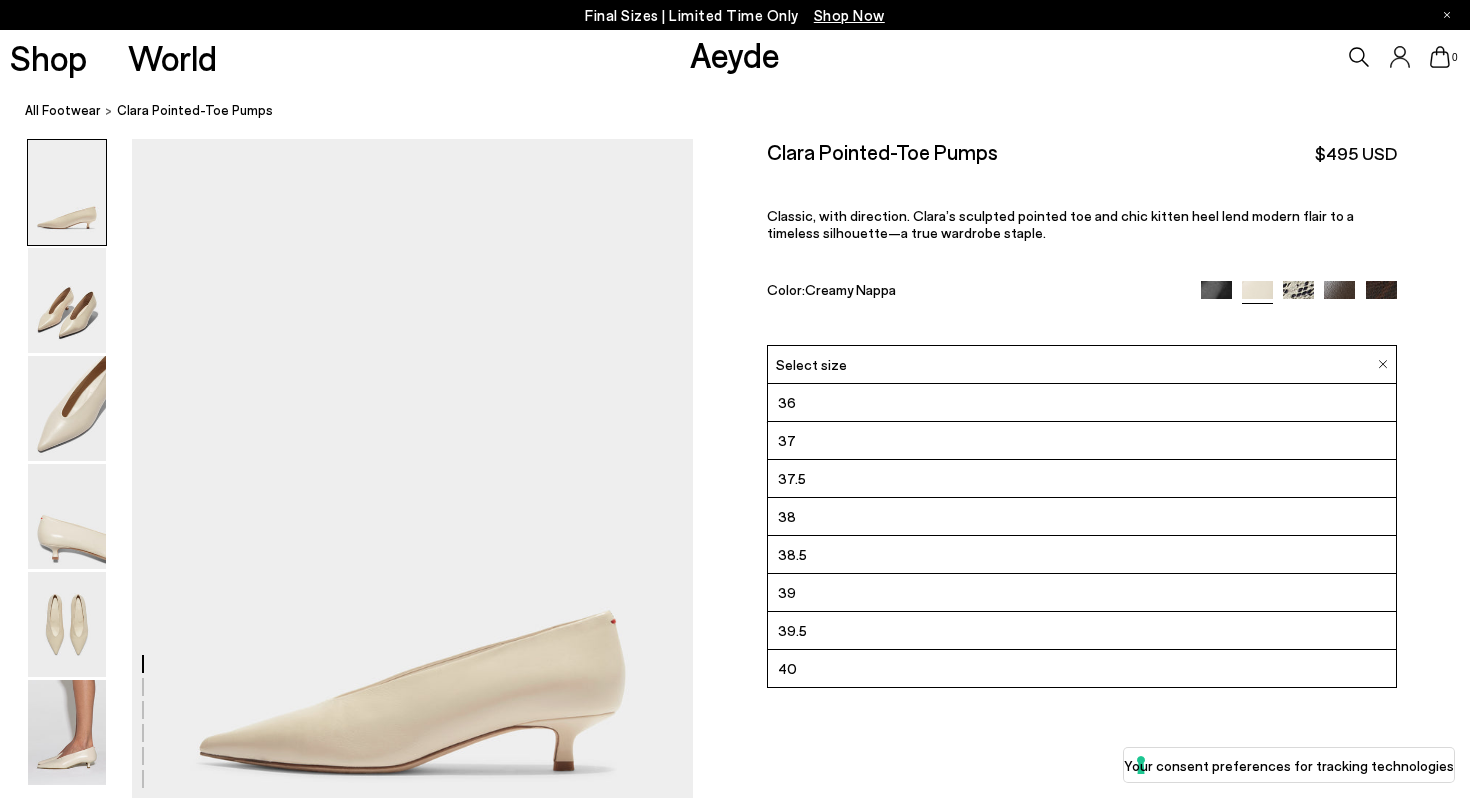 click on "39.5" at bounding box center [792, 630] 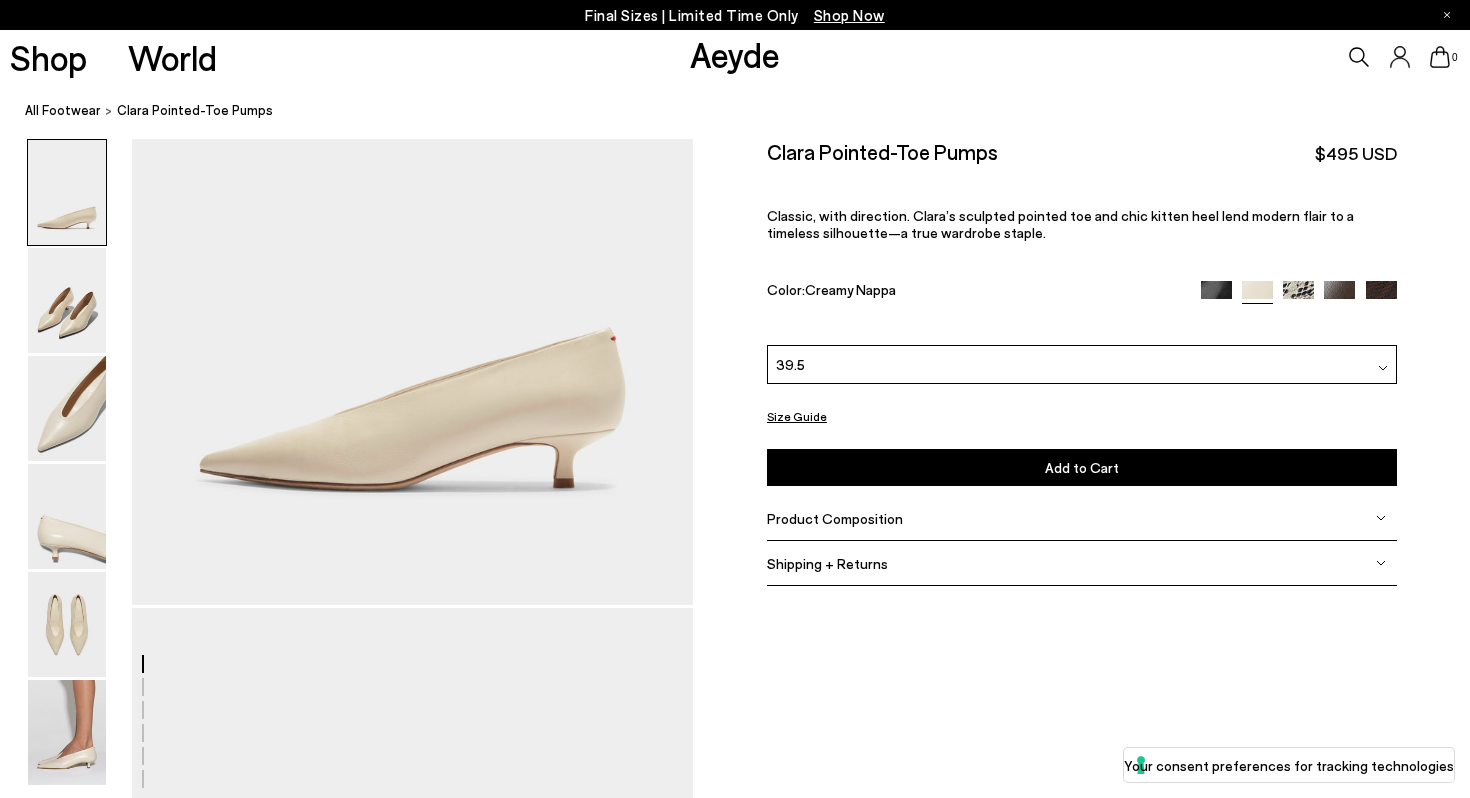 scroll, scrollTop: 0, scrollLeft: 0, axis: both 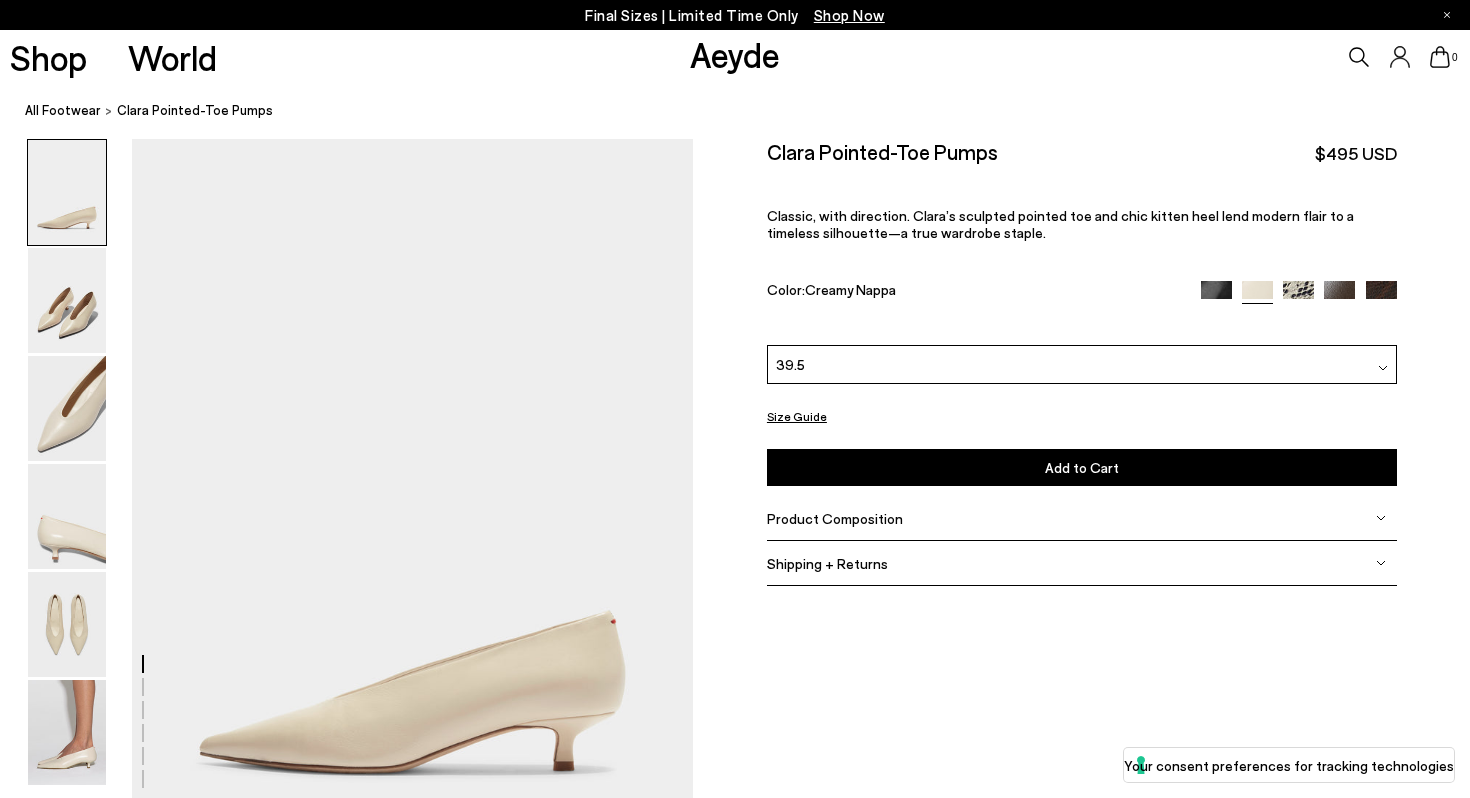 click on "Add to Cart Select a Size First" at bounding box center (1082, 467) 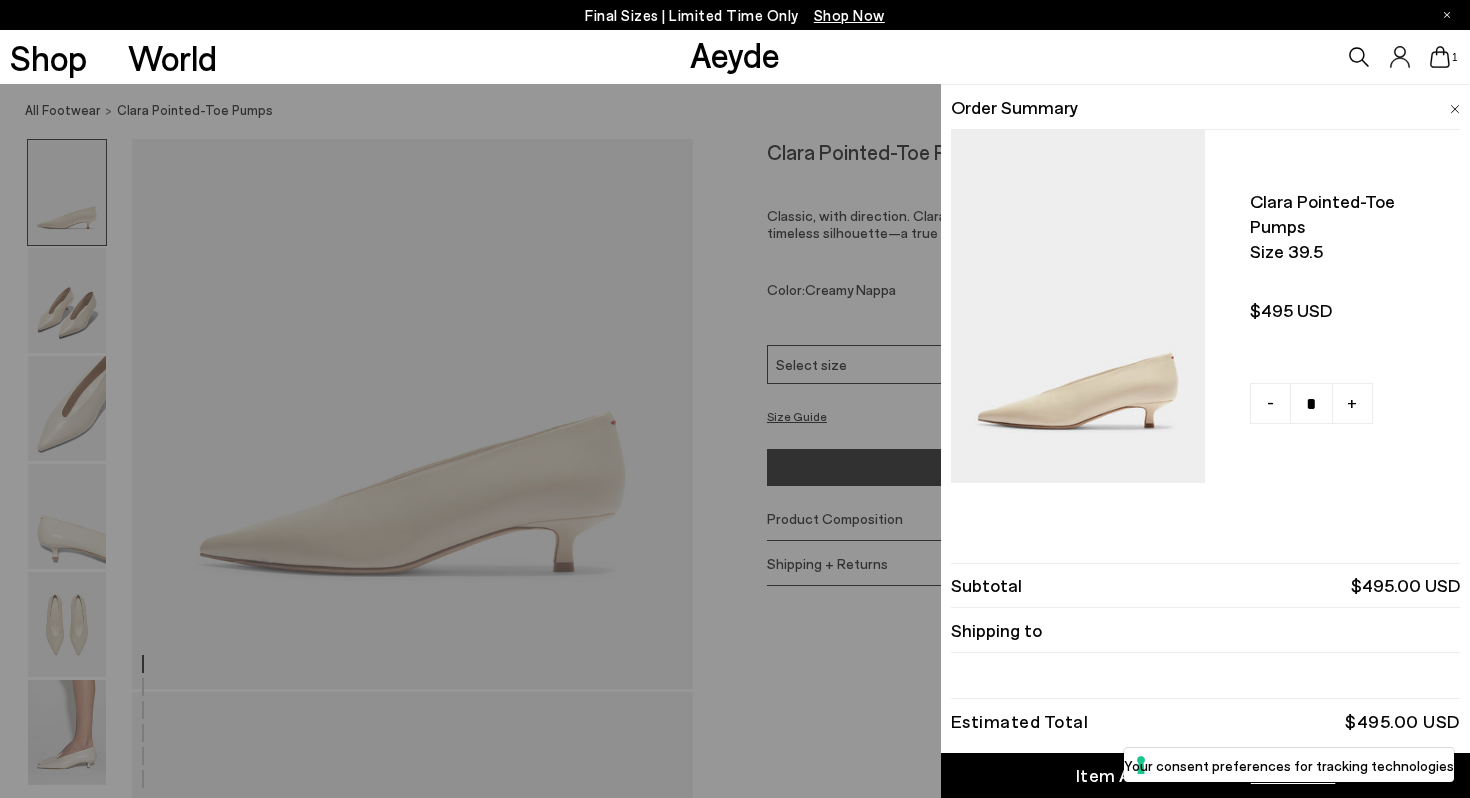 scroll, scrollTop: 0, scrollLeft: 0, axis: both 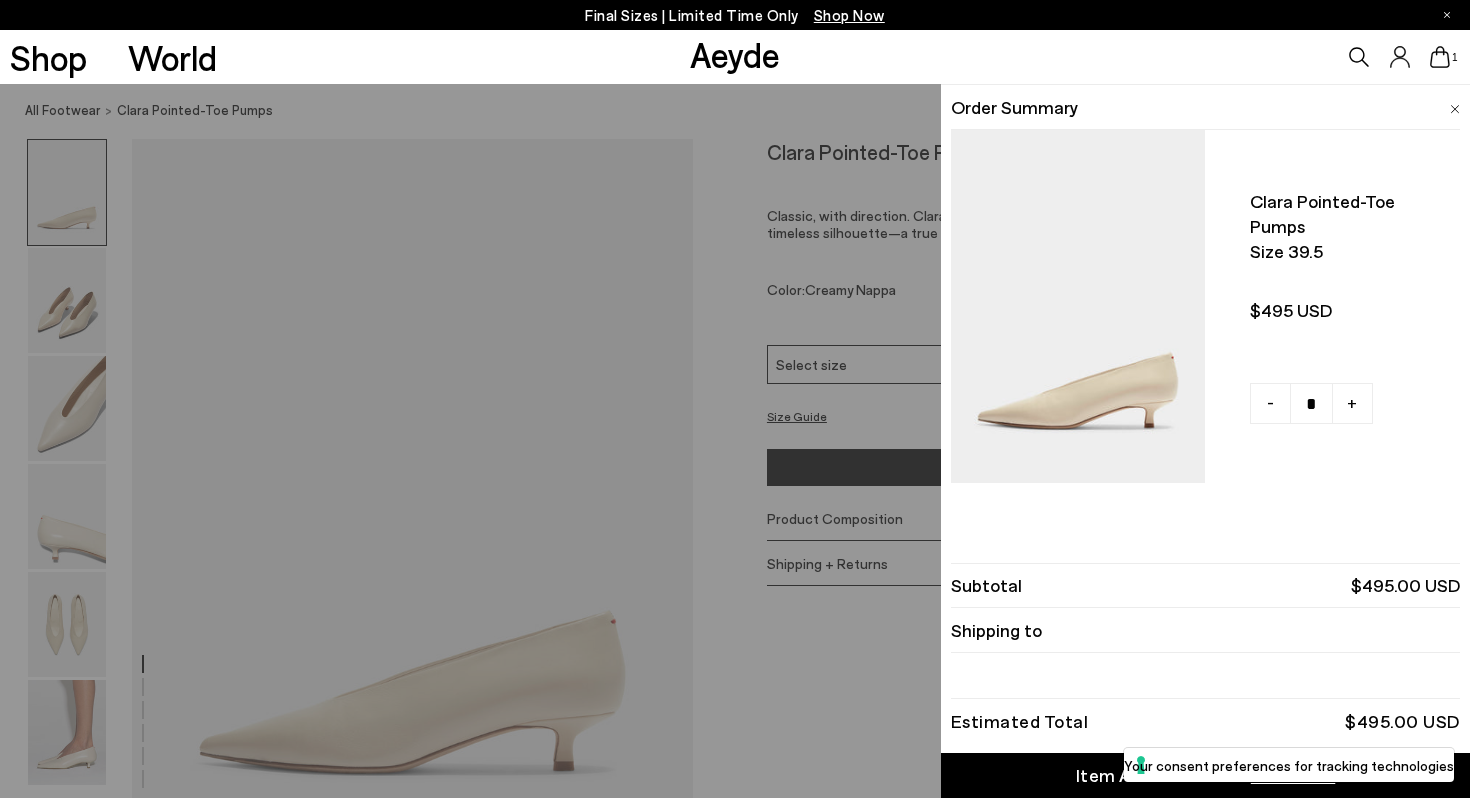 click on "Quick Add
Color
Size
View Details
Order Summary
Clara pointed-toe pumps
Size
39.5
- +" at bounding box center [735, 441] 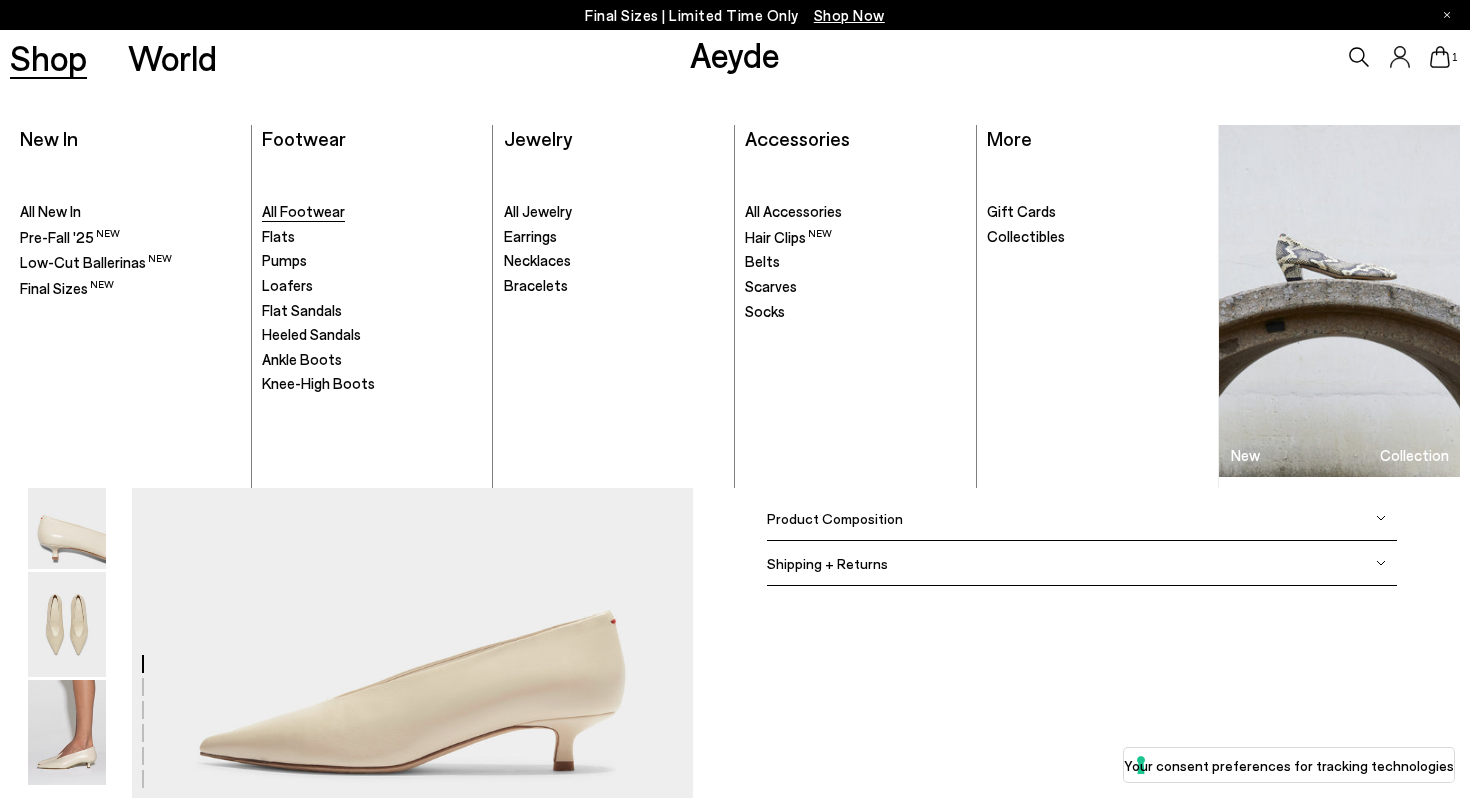 click on "All Footwear" at bounding box center [303, 211] 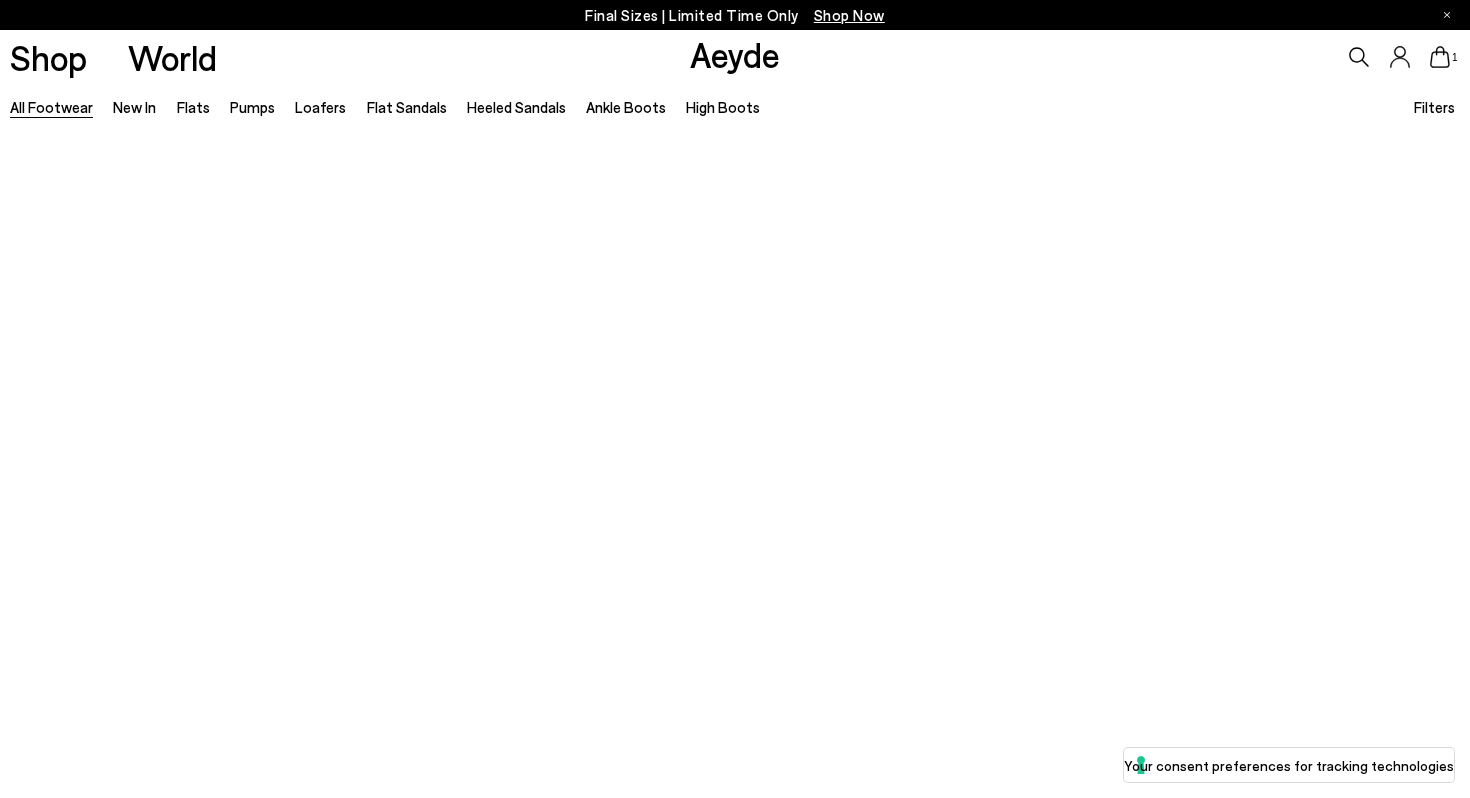 scroll, scrollTop: 0, scrollLeft: 0, axis: both 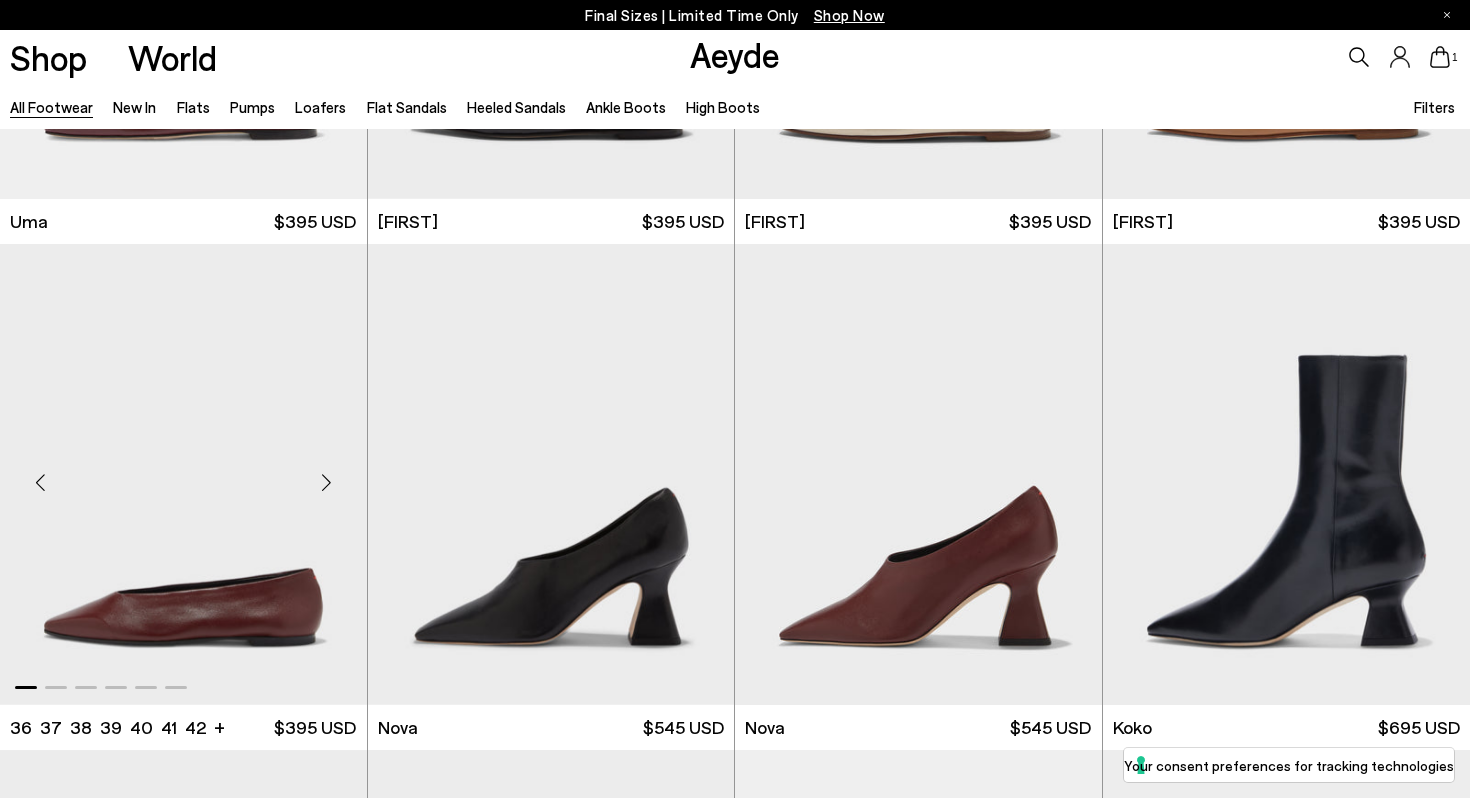 click at bounding box center (183, 474) 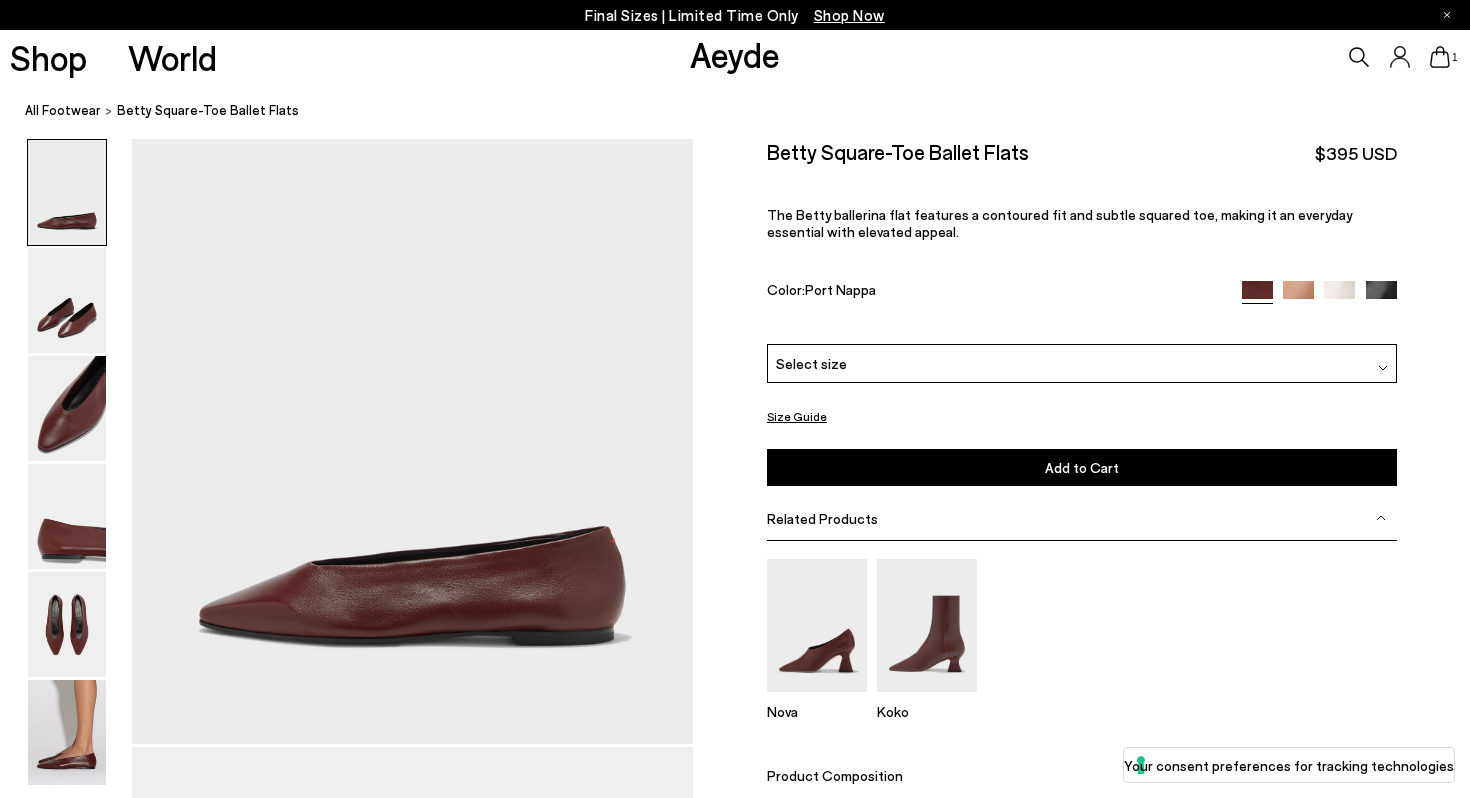 scroll, scrollTop: 0, scrollLeft: 0, axis: both 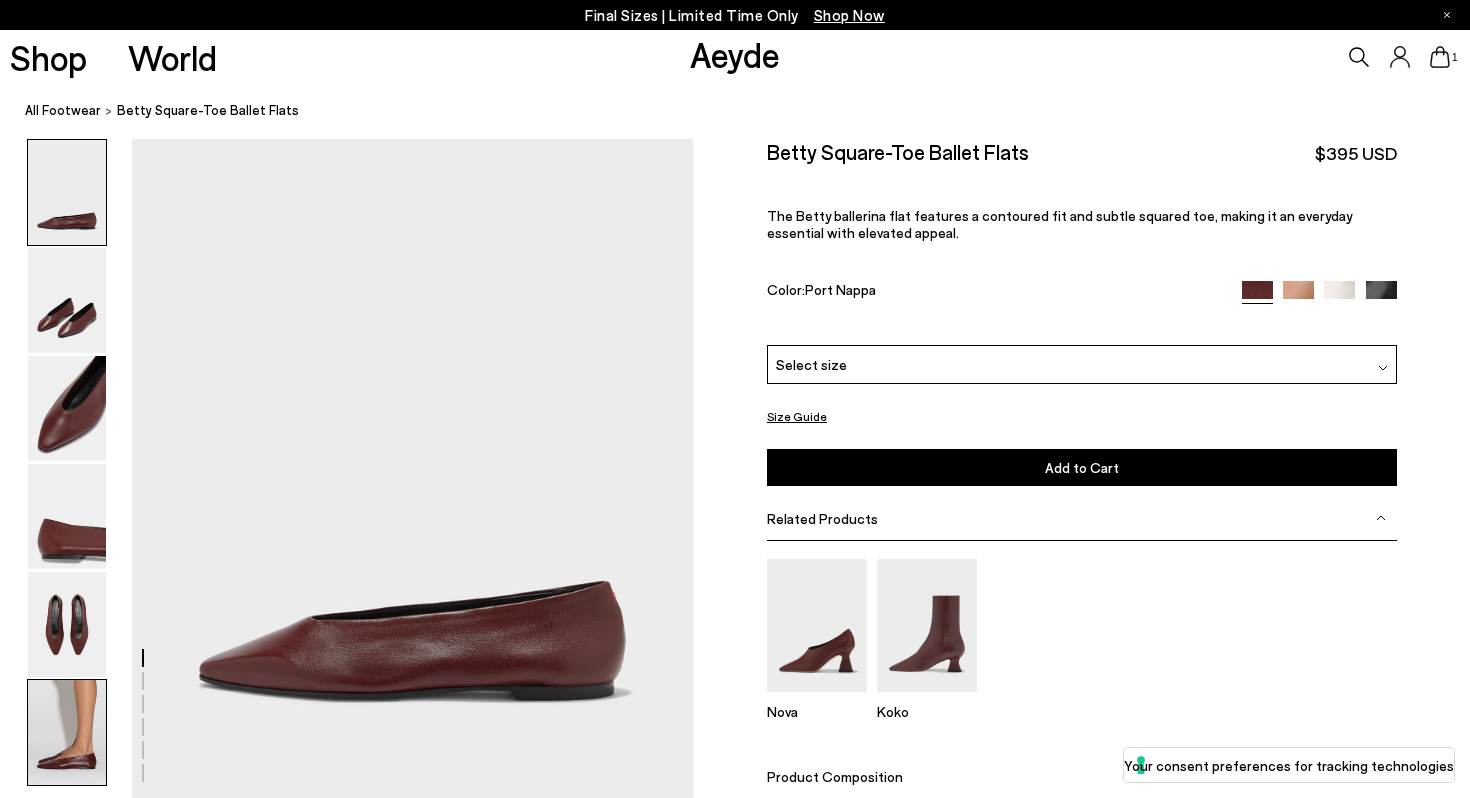 click at bounding box center (67, 732) 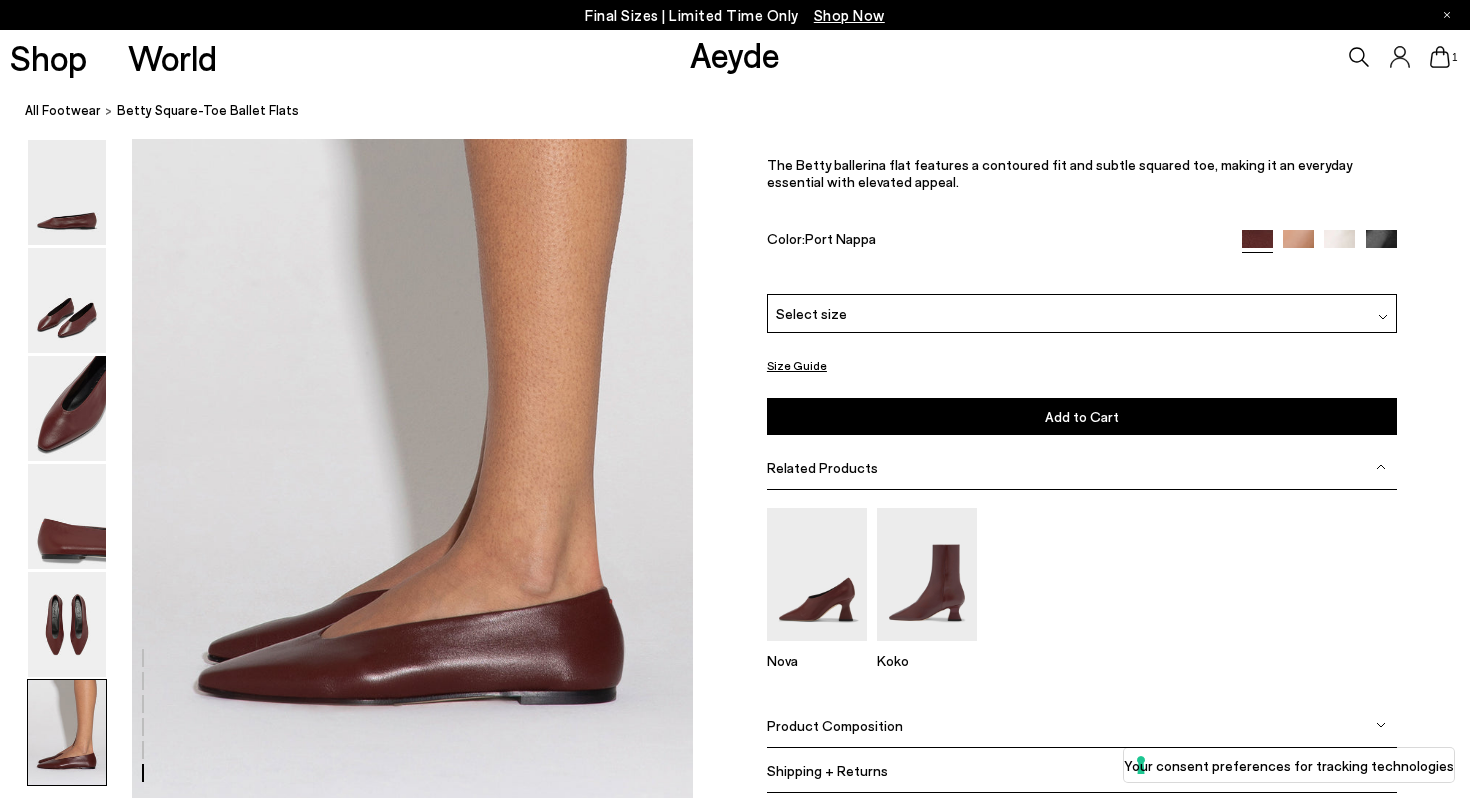 scroll, scrollTop: 3807, scrollLeft: 0, axis: vertical 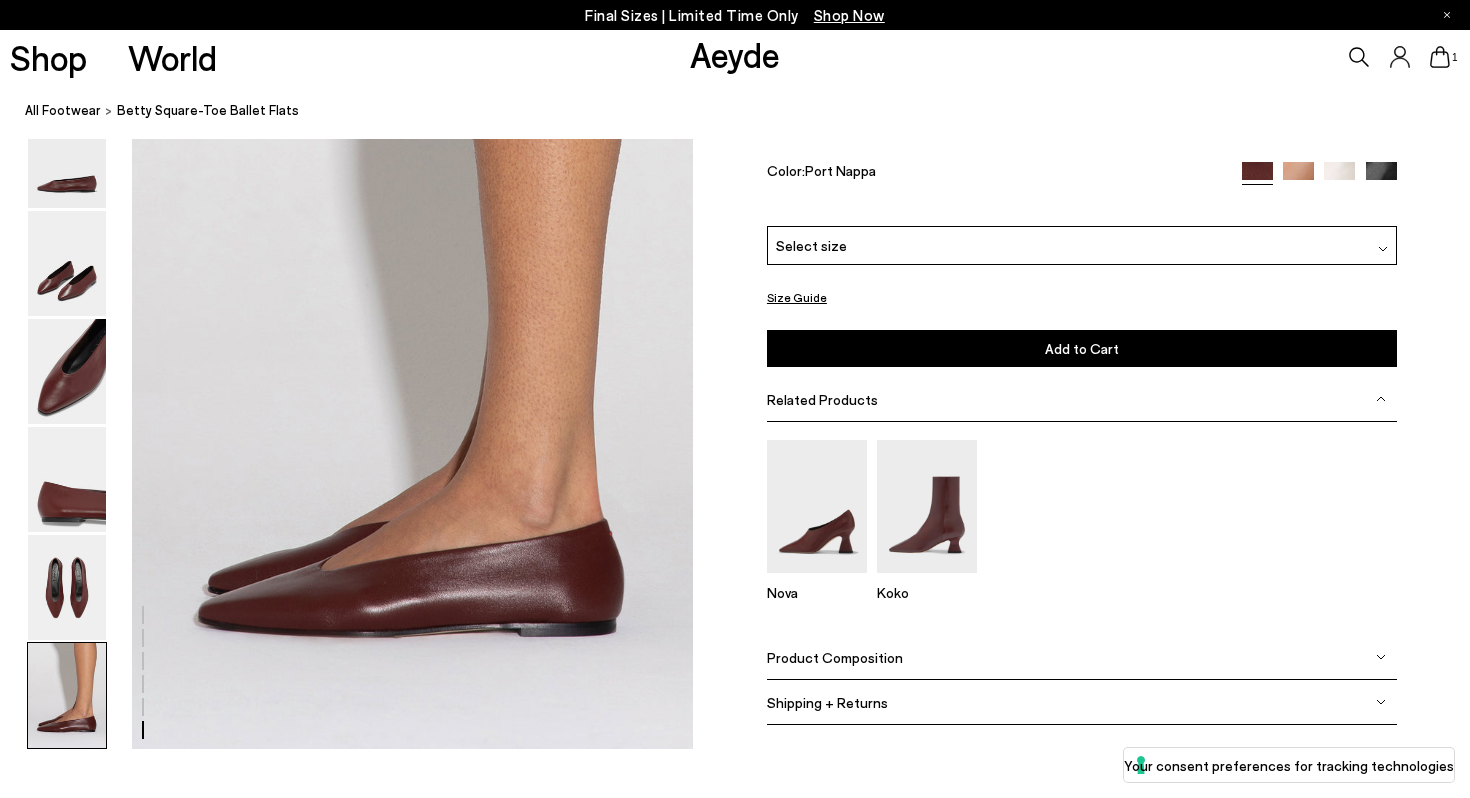 click on "Select size" at bounding box center [1082, 244] 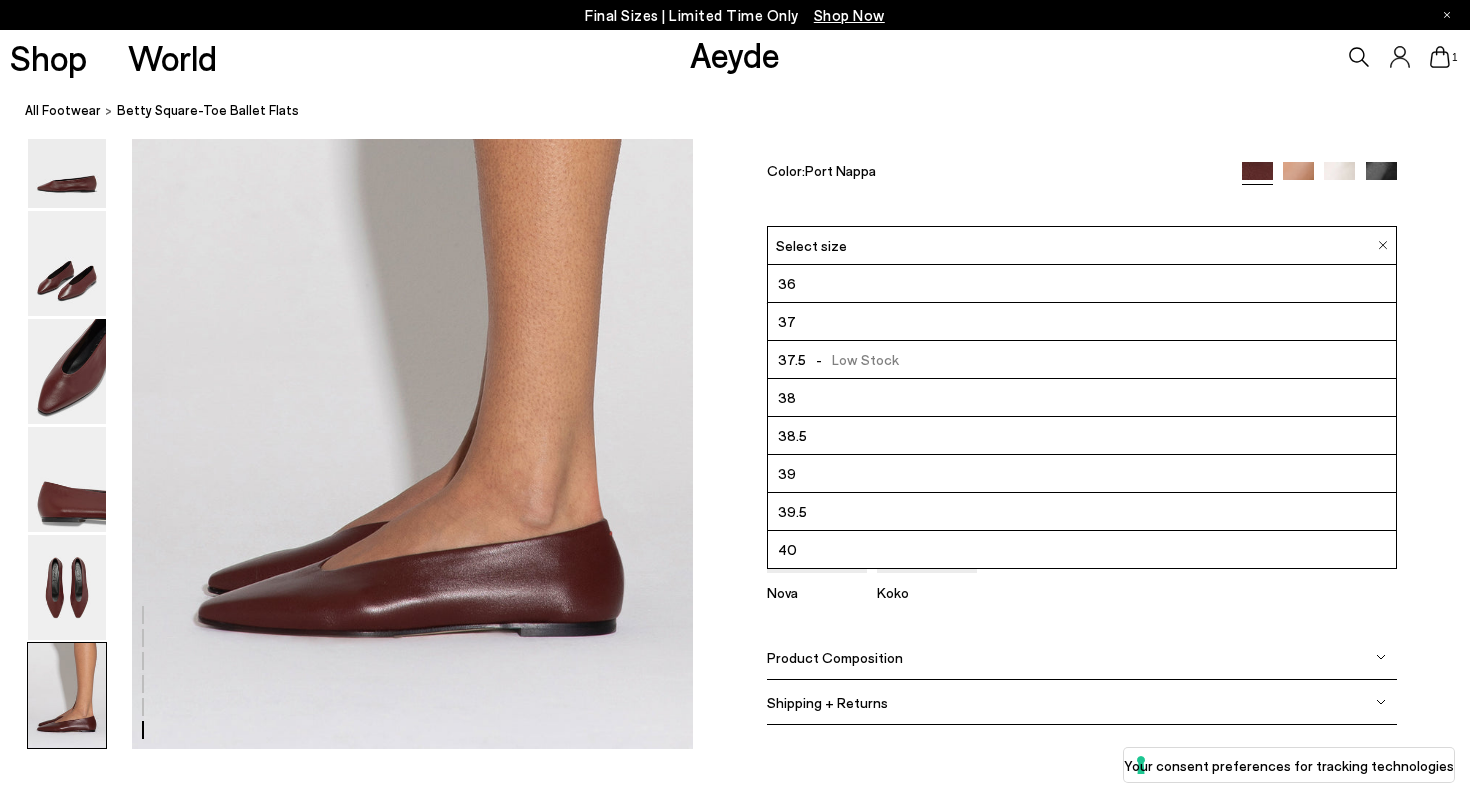 click on "39.5" at bounding box center [1082, 511] 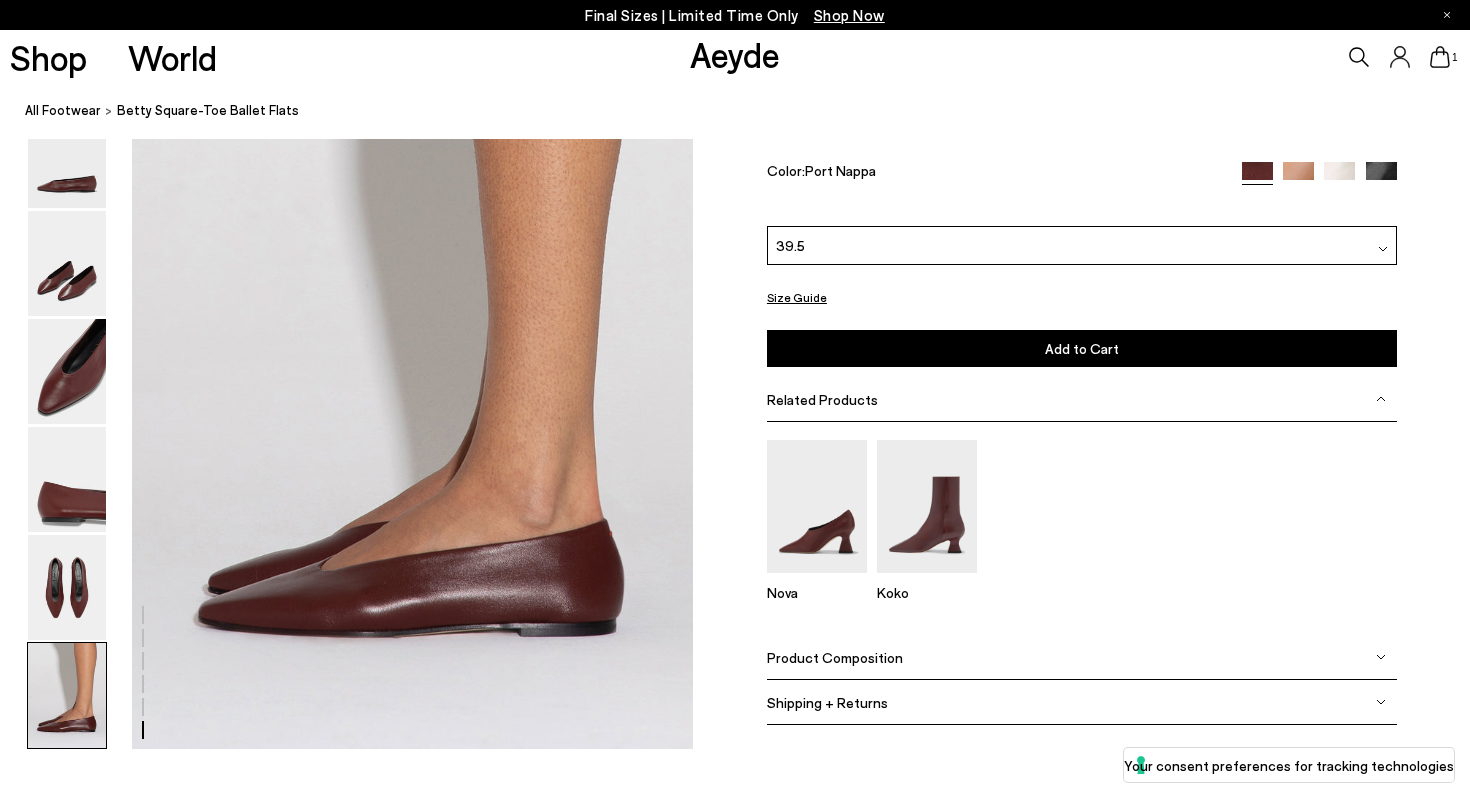 click on "Add to Cart Select a Size First" at bounding box center [1082, 348] 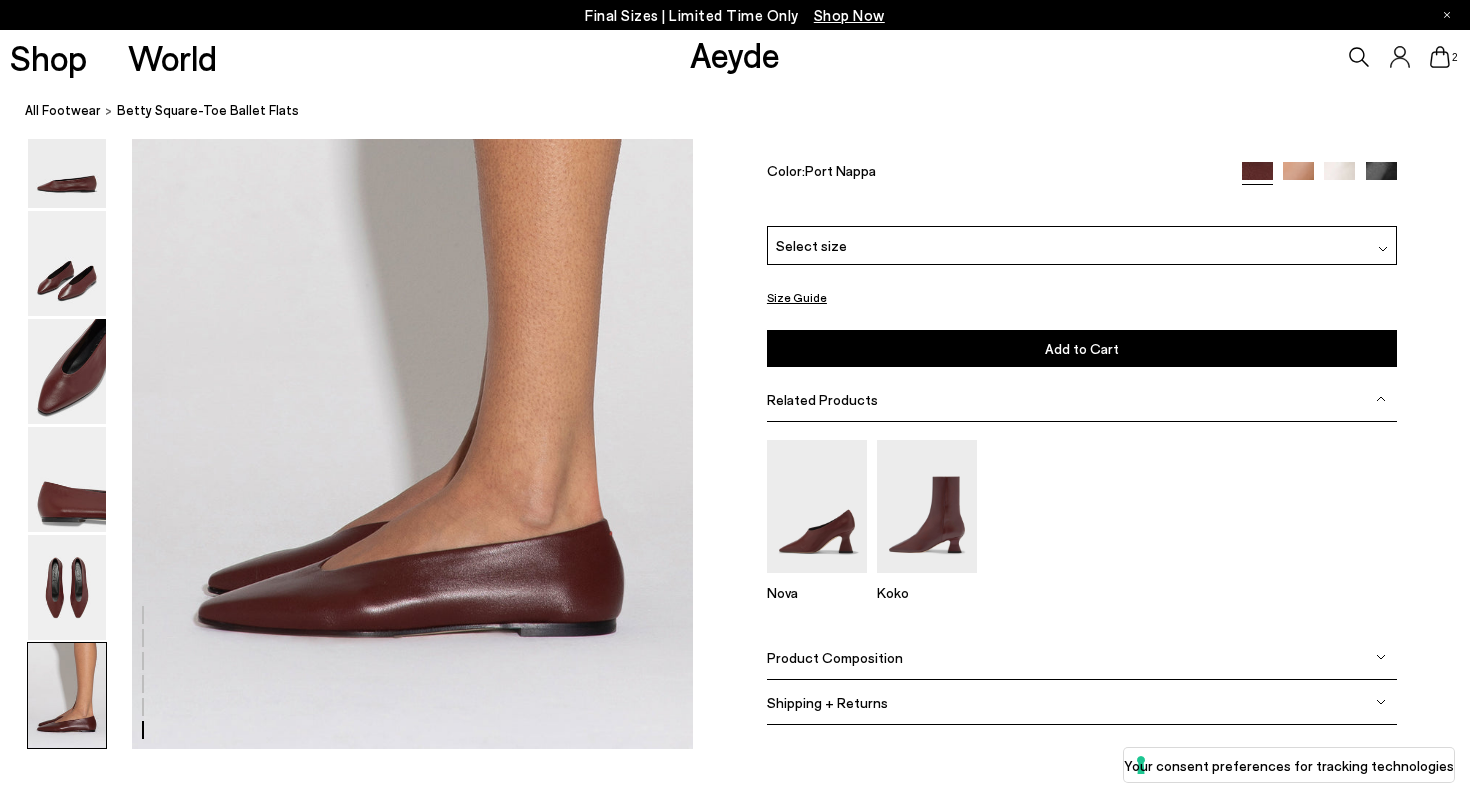 click on "2" at bounding box center [1455, 57] 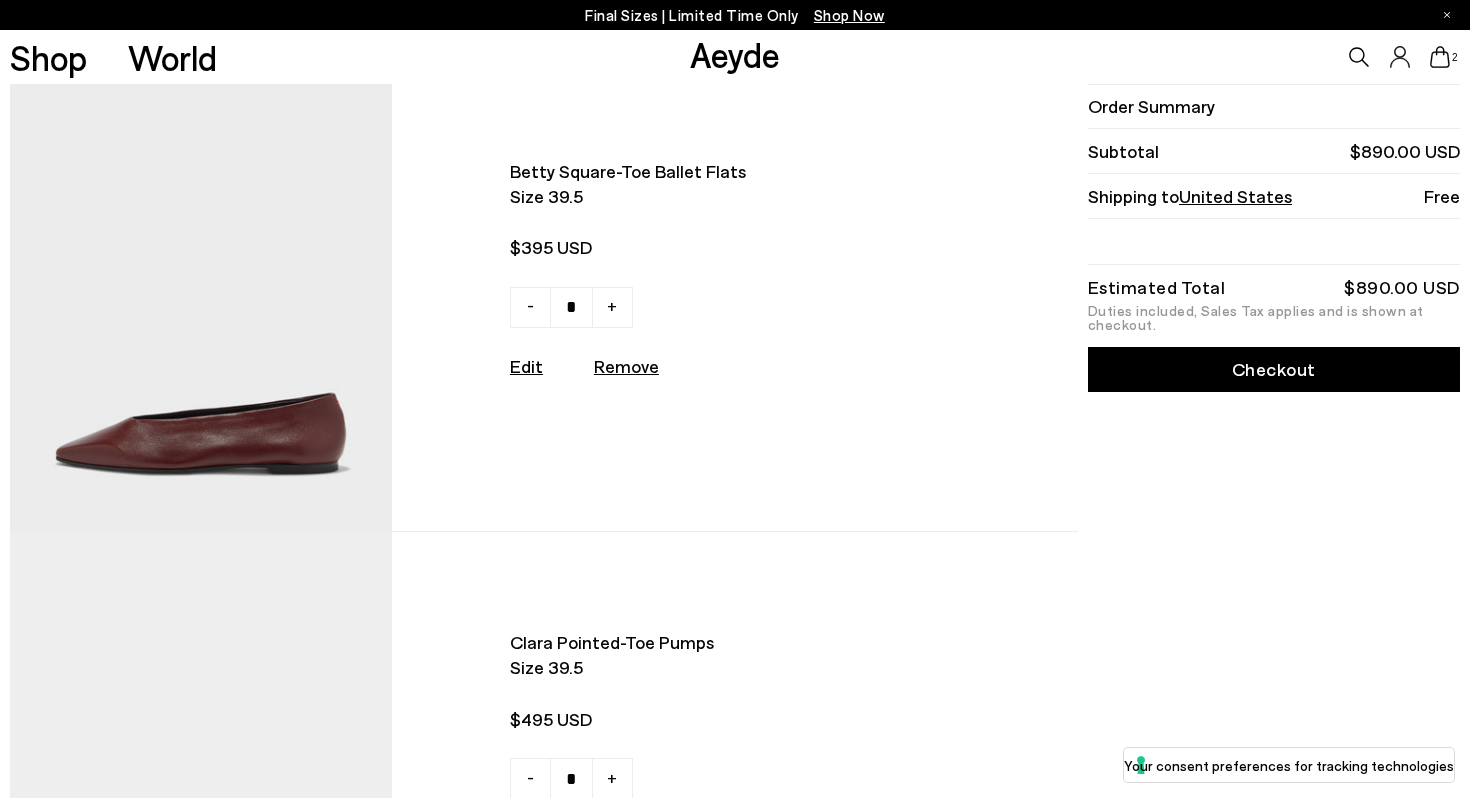 scroll, scrollTop: 0, scrollLeft: 0, axis: both 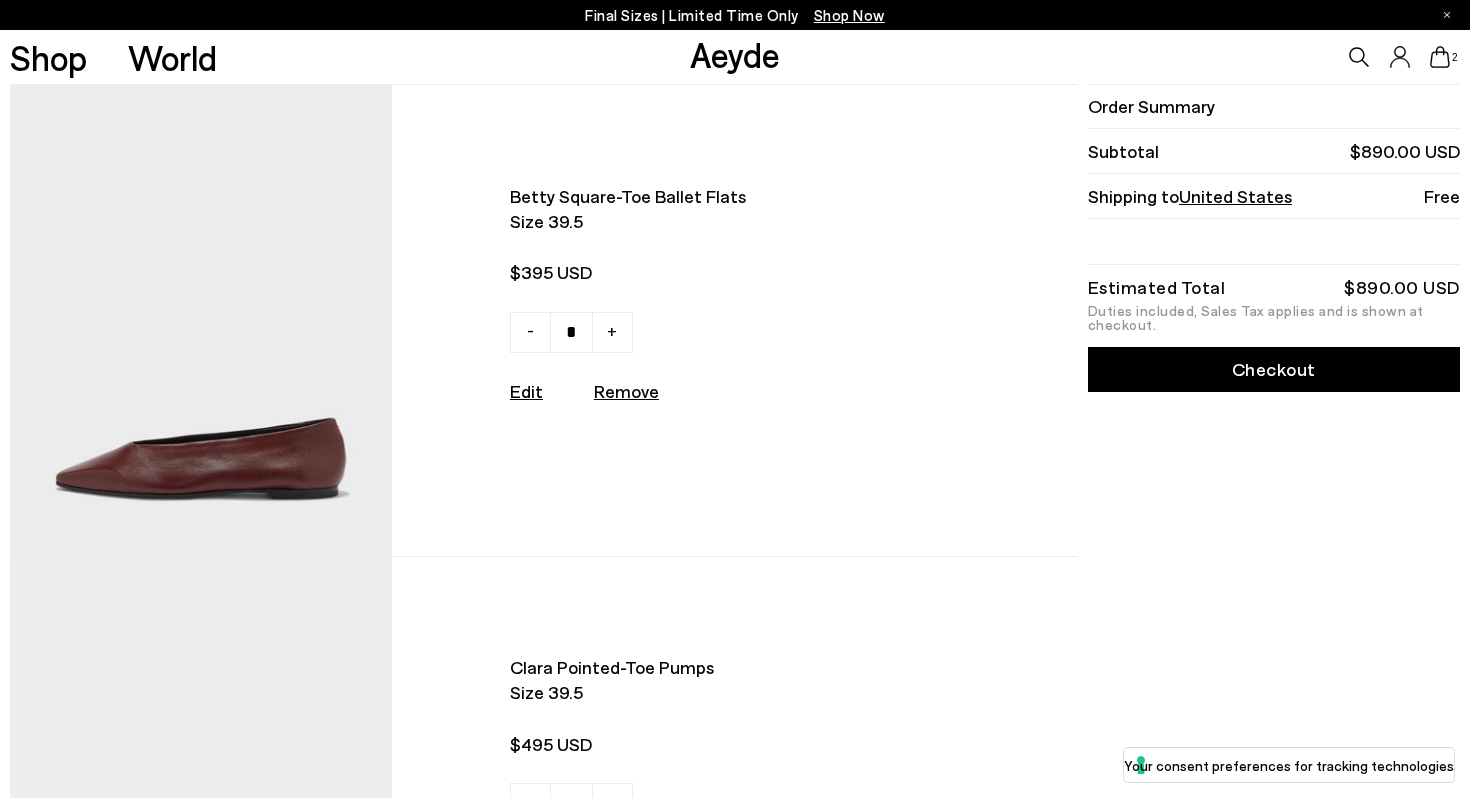 click on "Remove" at bounding box center [626, 391] 